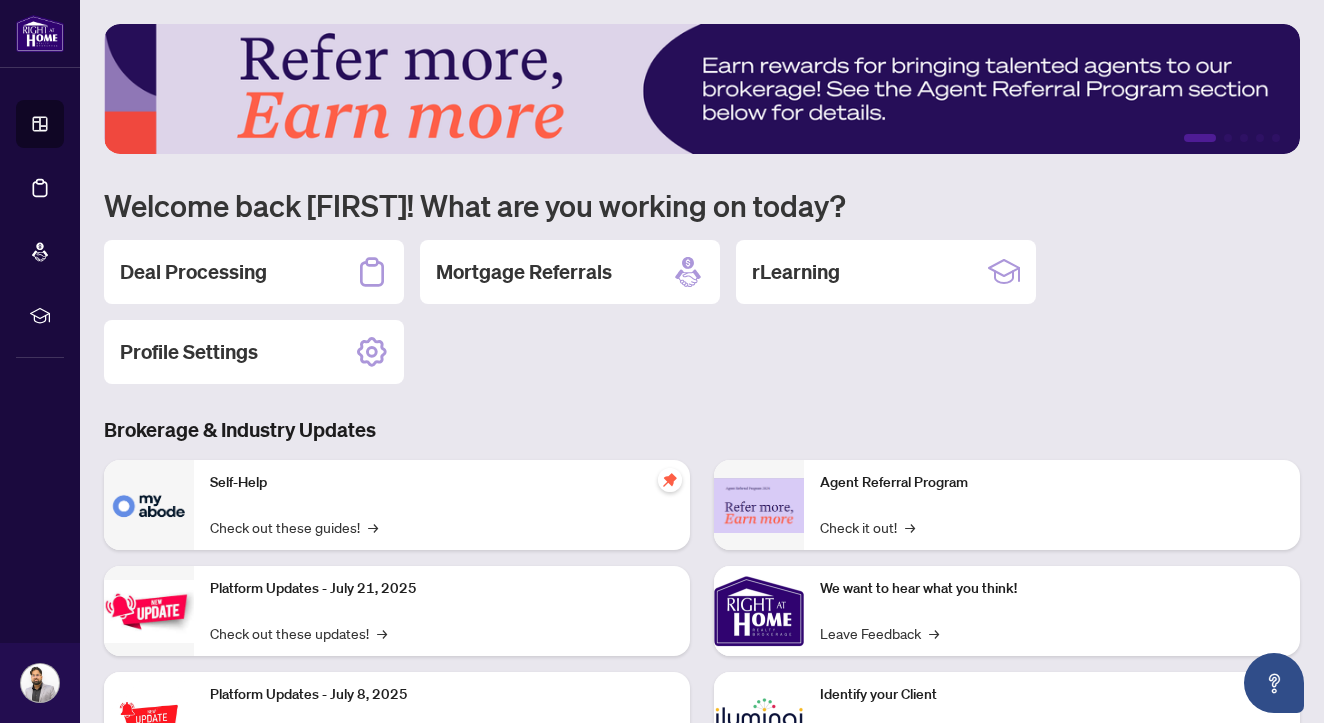 scroll, scrollTop: 0, scrollLeft: 0, axis: both 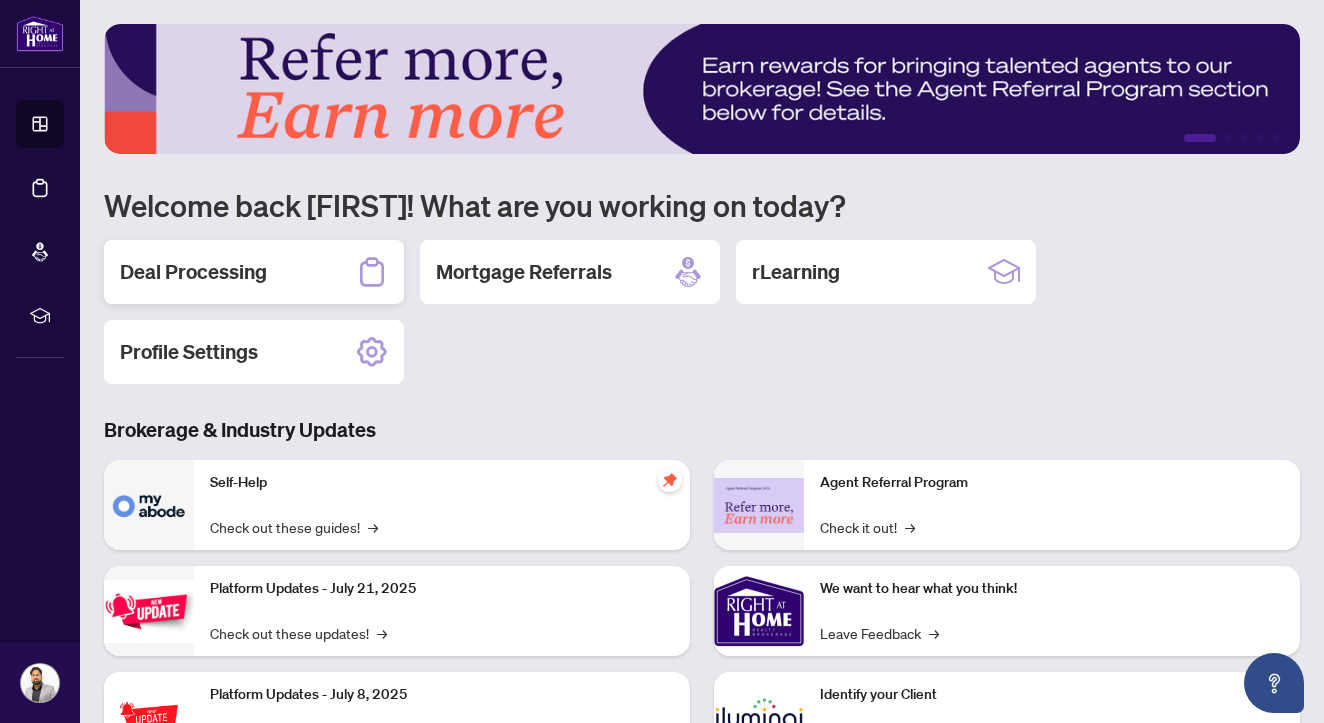 click on "Deal Processing" at bounding box center [254, 272] 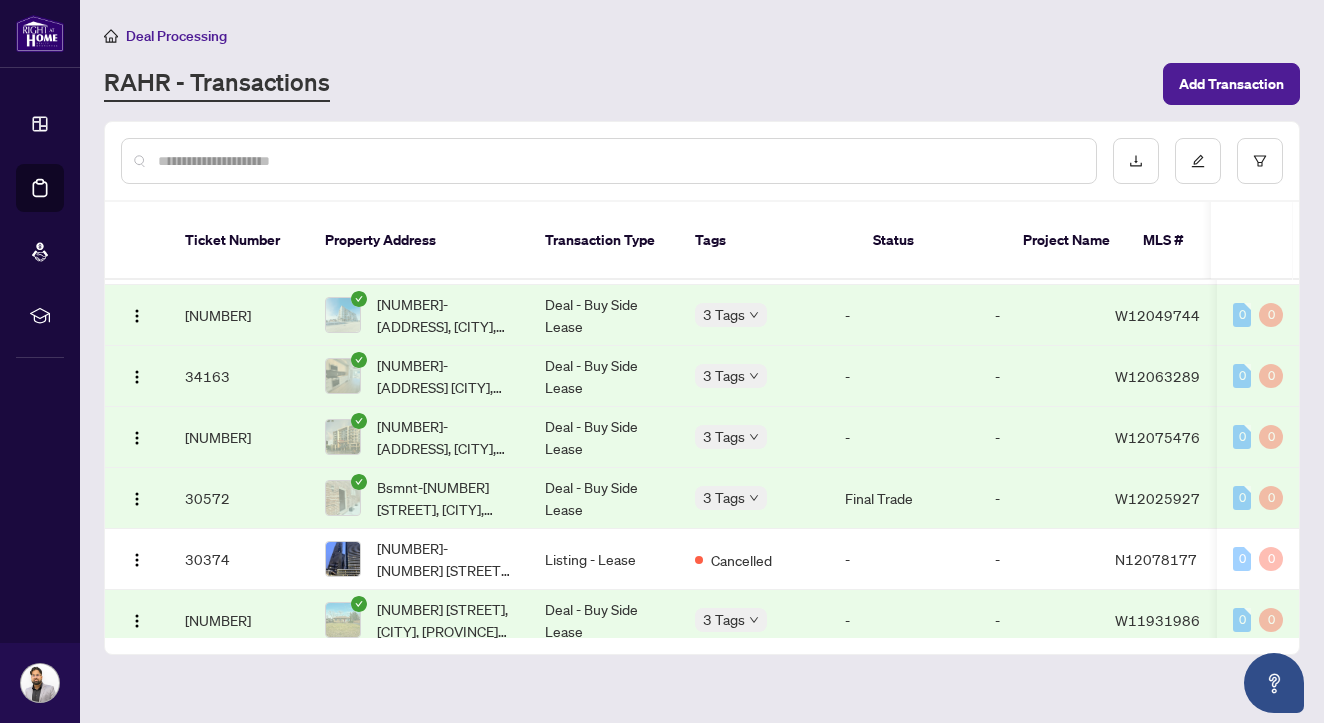 scroll, scrollTop: 212, scrollLeft: 0, axis: vertical 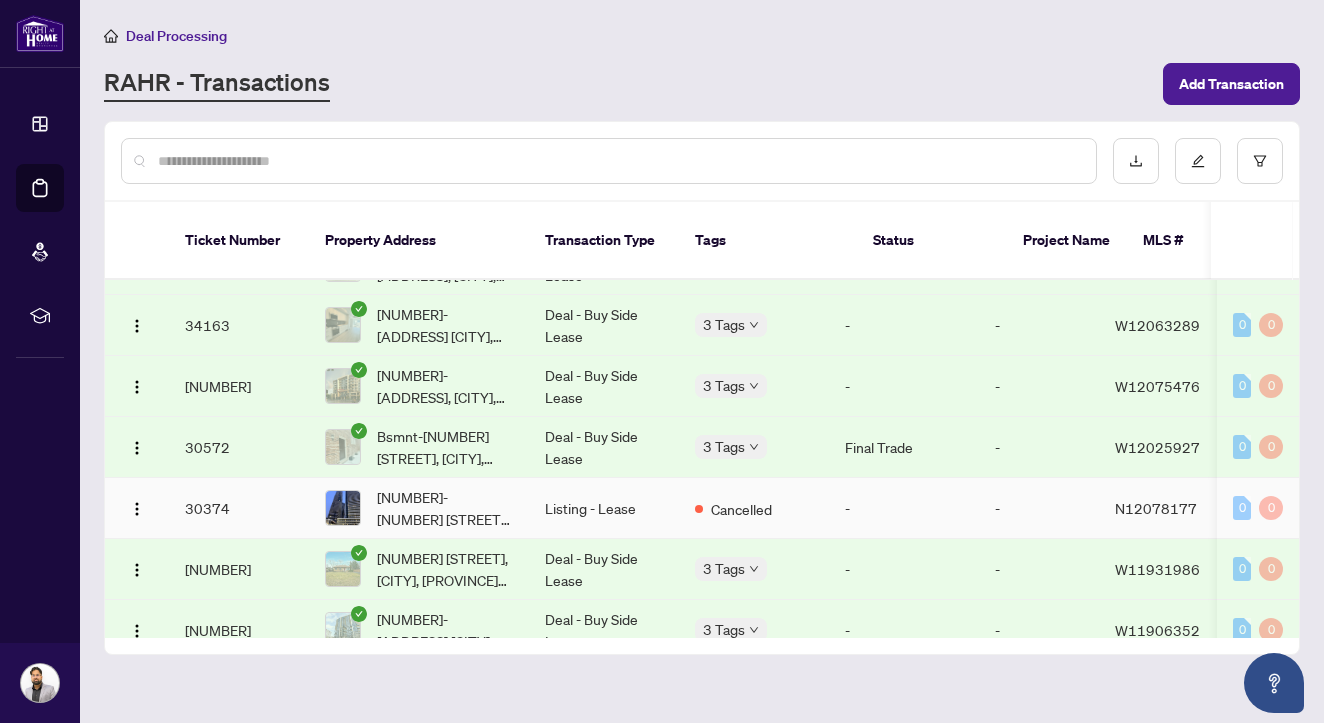 click on "[NUMBER]-[NUMBER] [STREET], [CITY], [PROVINCE] [POSTAL_CODE], [COUNTRY]" at bounding box center [445, 508] 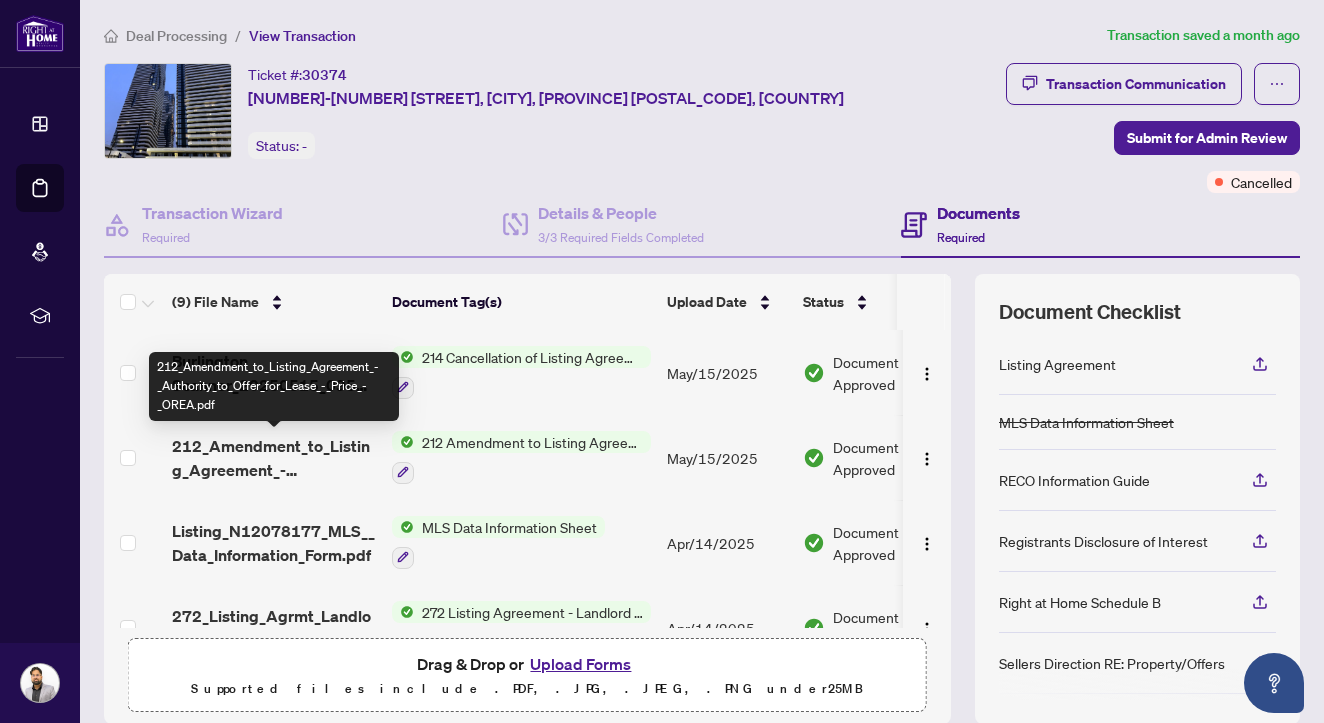 click on "212_Amendment_to_Listing_Agreement_-_Authority_to_Offer_for_Lease_-_Price_-_OREA.pdf" at bounding box center (274, 458) 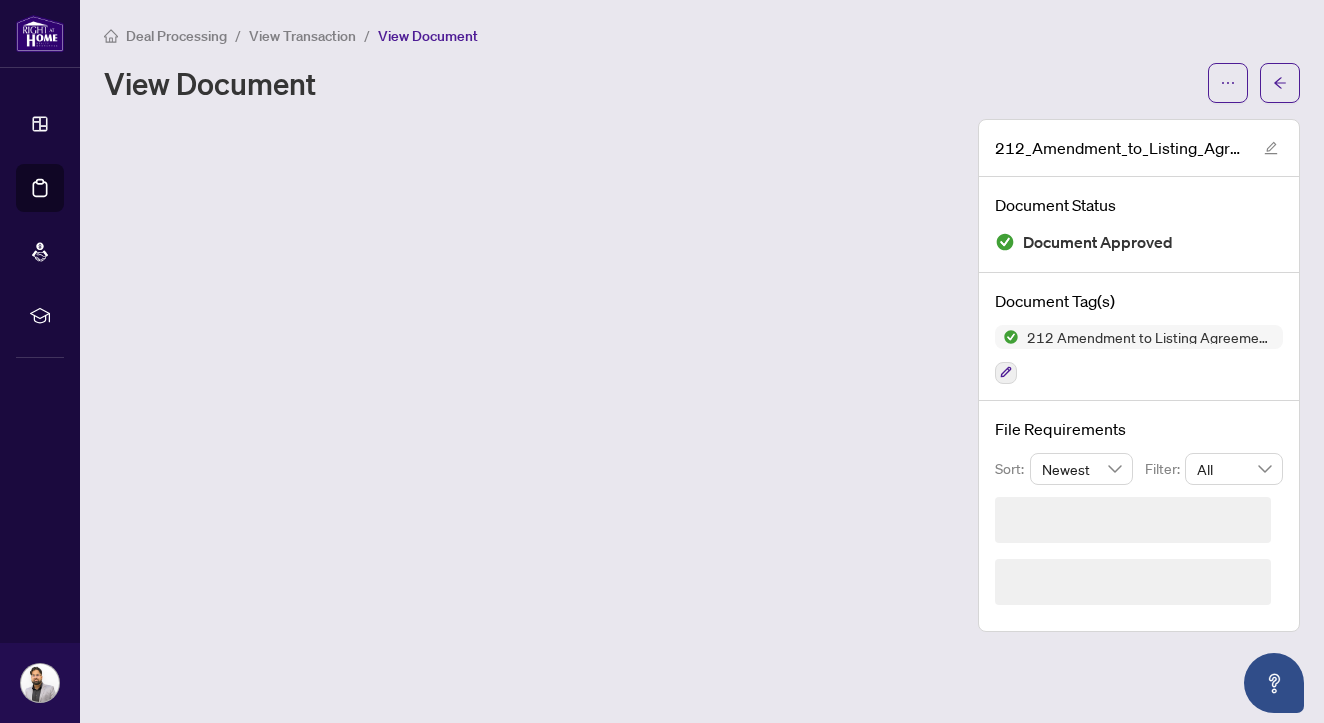 click on "Deal Processing / View Transaction / View Document View Document 212_Amendment_to_Listing_Agreement_-_Authority_to_Offer_for_Lease_-_Price_-_OREA.pdf Document Status Document Approved Document Tag(s) 212 Amendment to Listing Agreement - Authority to Offer for Lease
Price Change/Extension/Amendments(s) File Requirements Sort: Newest Filter: All" at bounding box center (702, 361) 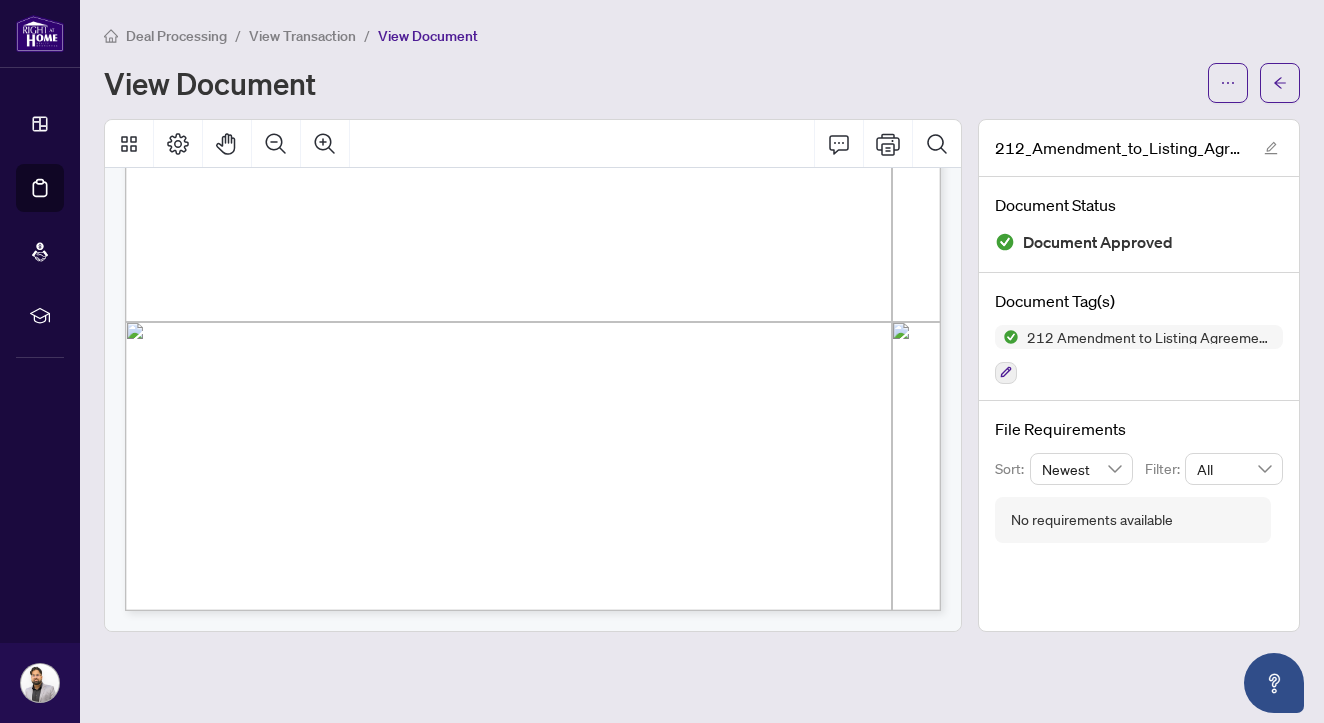 scroll, scrollTop: 633, scrollLeft: 0, axis: vertical 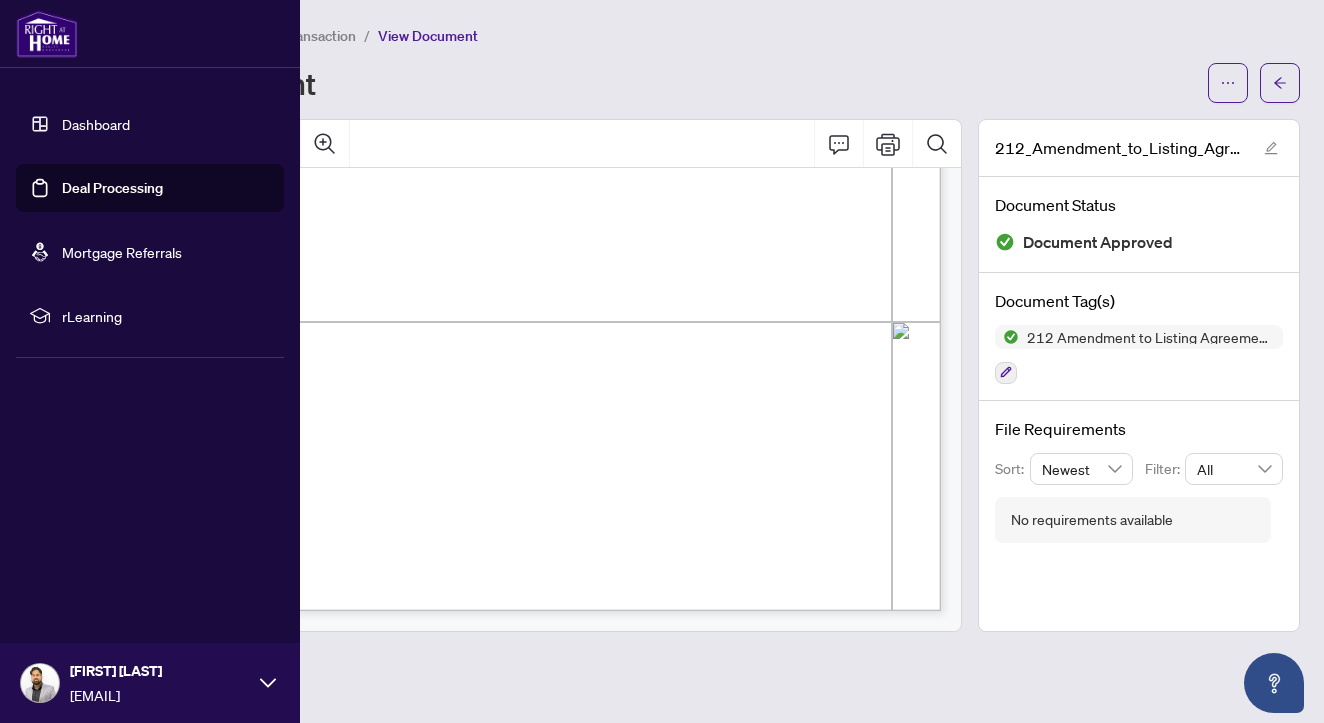 click on "Dashboard" at bounding box center [96, 124] 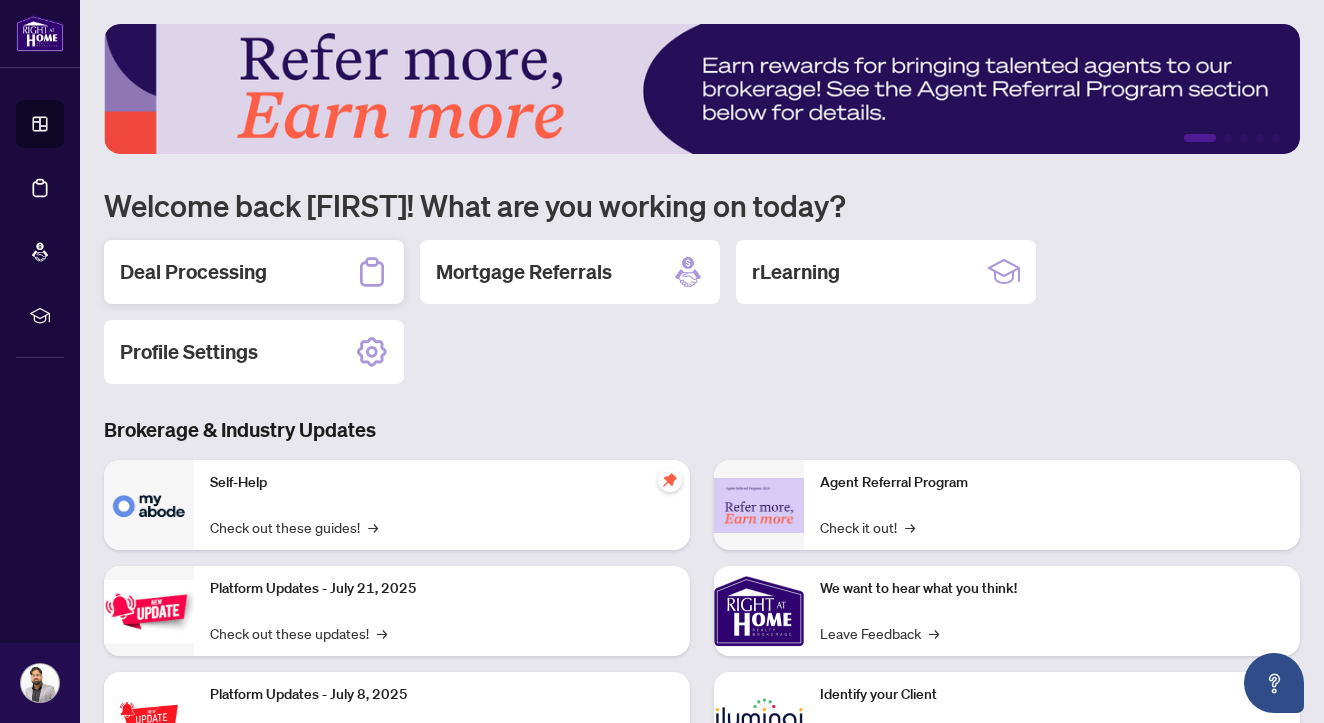 click on "Deal Processing" at bounding box center (193, 272) 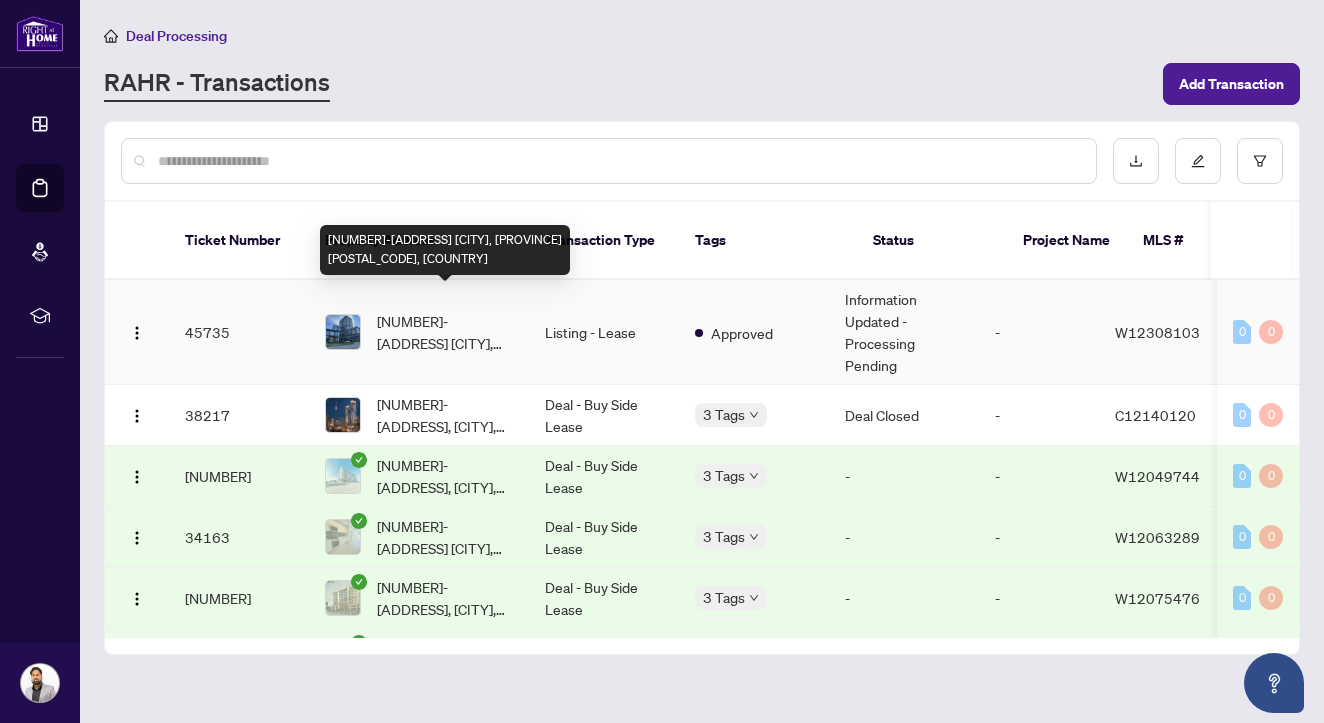 click on "[NUMBER]-[ADDRESS] [CITY], [PROVINCE] [POSTAL_CODE], [COUNTRY]" at bounding box center (445, 332) 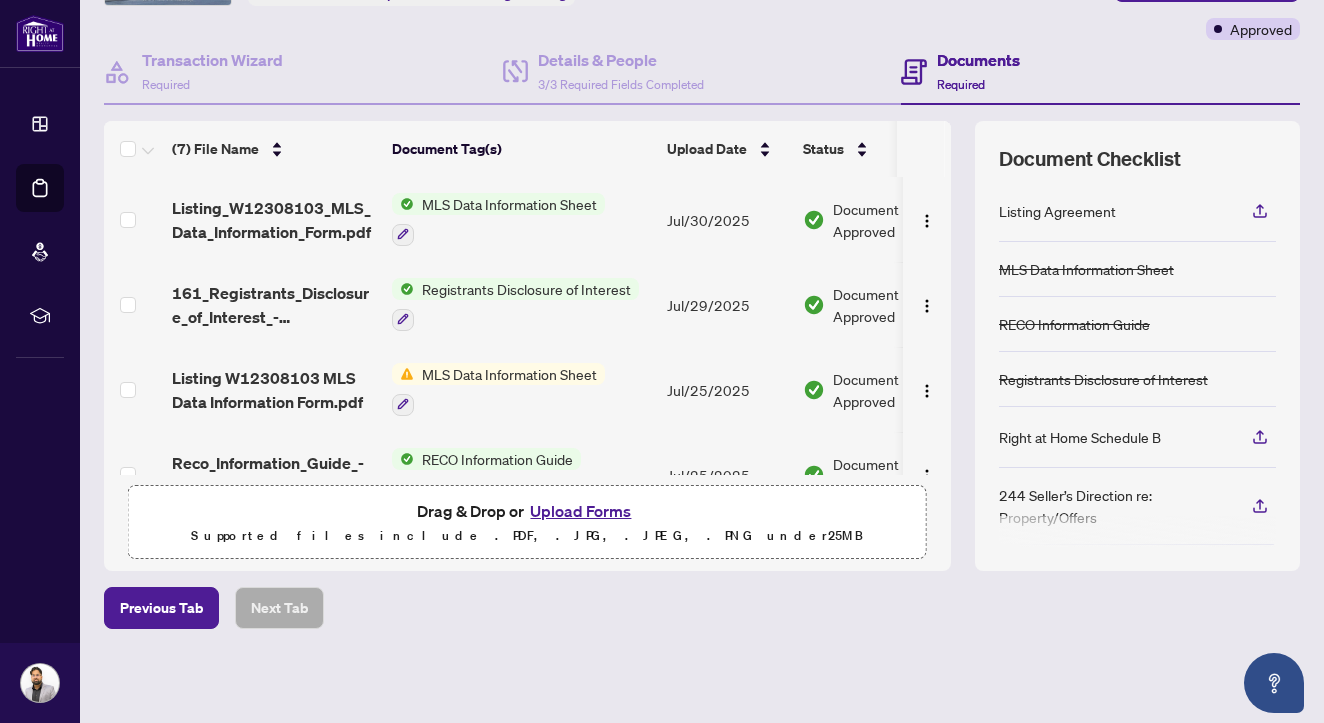 scroll, scrollTop: 152, scrollLeft: 0, axis: vertical 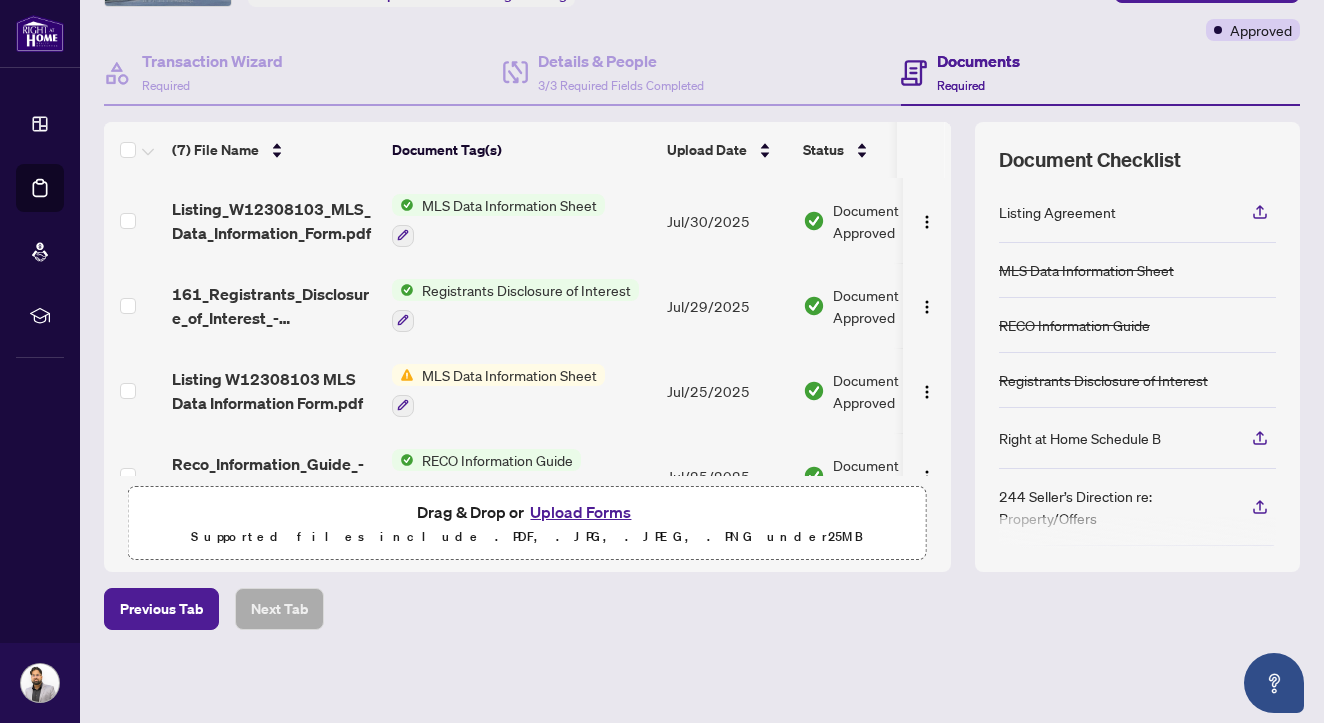 click on "Upload Forms" at bounding box center (580, 512) 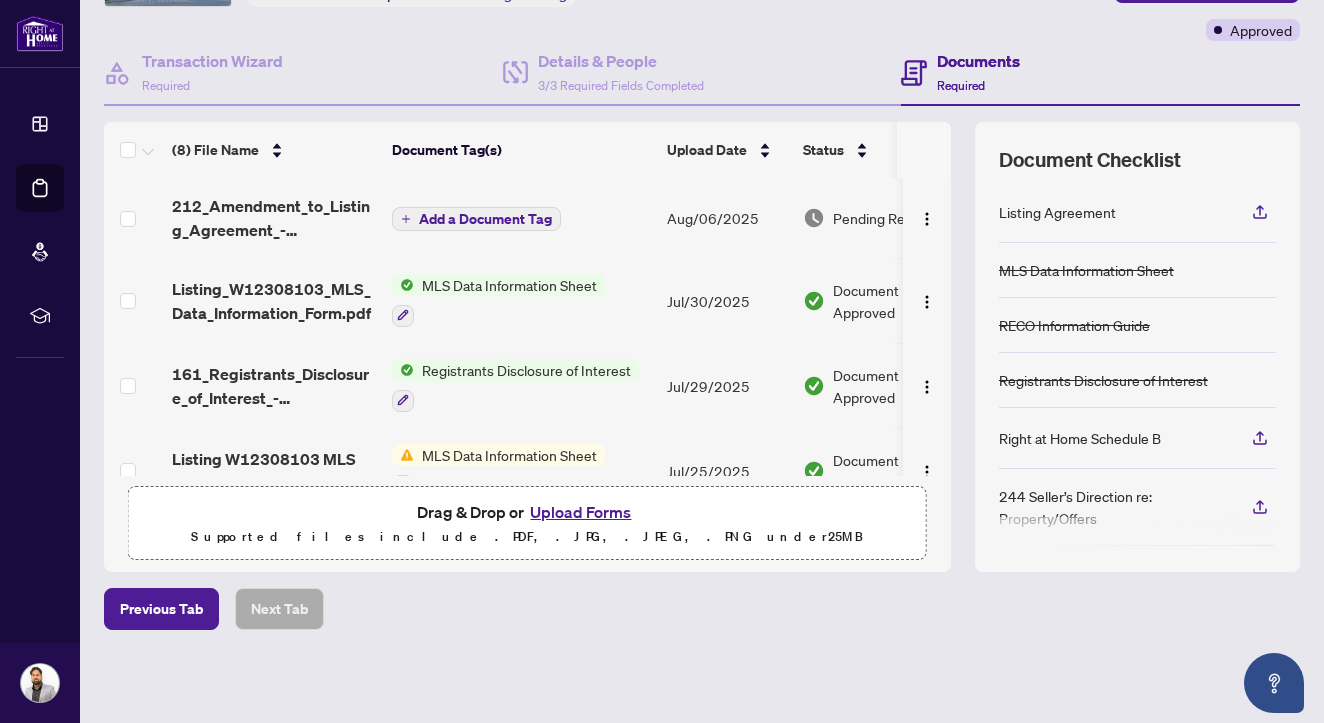click on "Add a Document Tag" at bounding box center (485, 219) 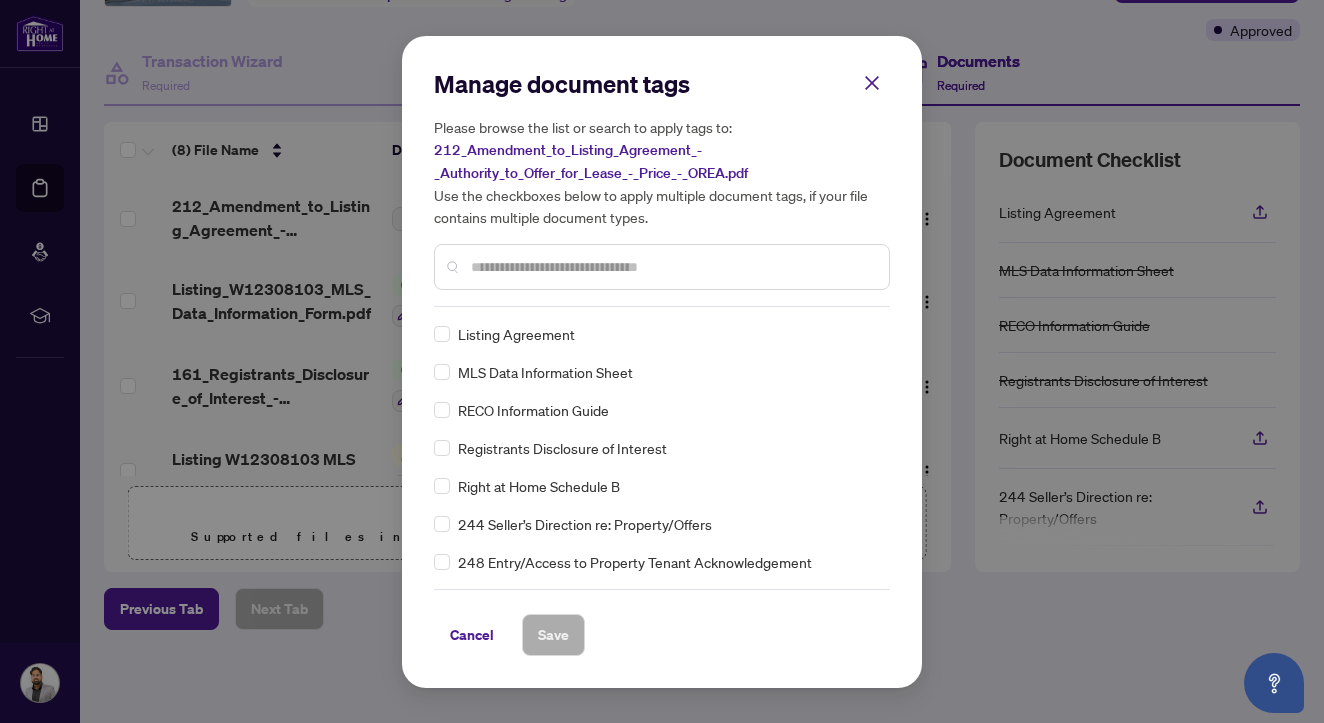 click on "Manage document tags Please browse the list or search to apply tags to:   212_Amendment_to_Listing_Agreement_-_Authority_to_Offer_for_Lease_-_Price_-_OREA.pdf   Use the checkboxes below to apply multiple document tags, if your file contains multiple document types." at bounding box center (662, 187) 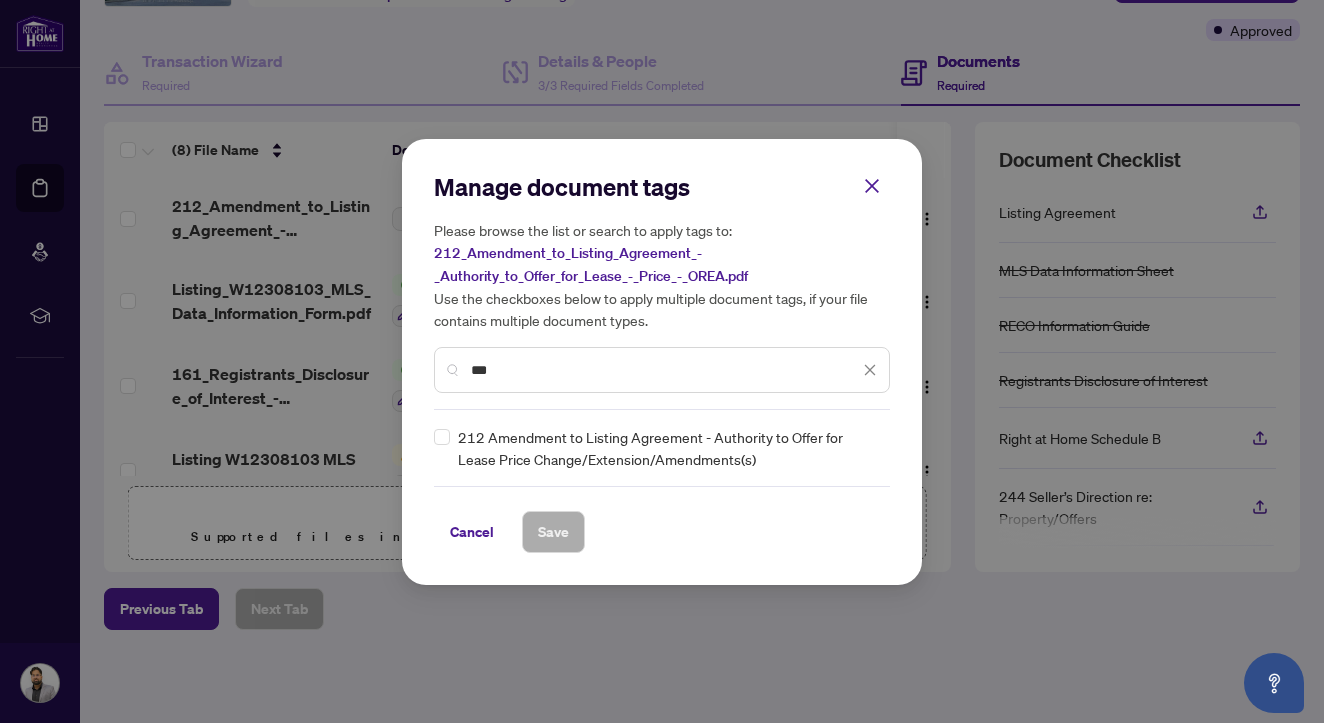 type on "***" 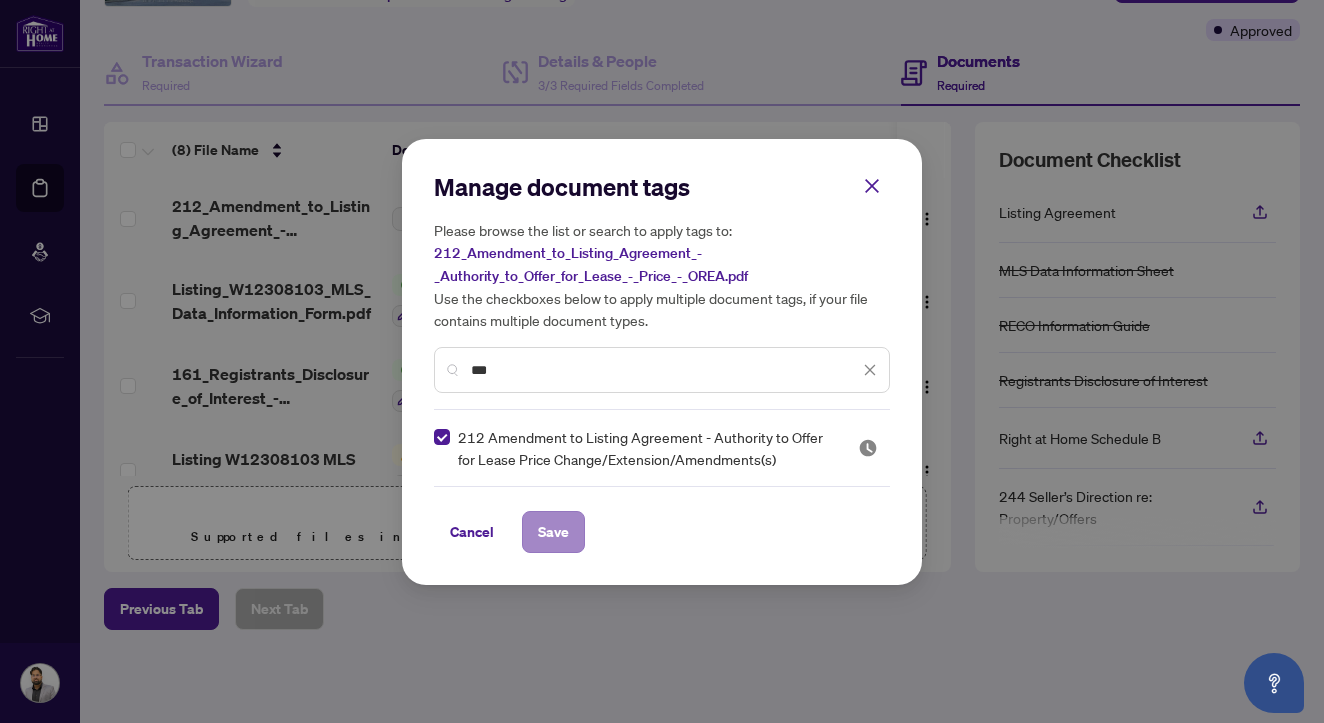 click on "Save" at bounding box center [553, 532] 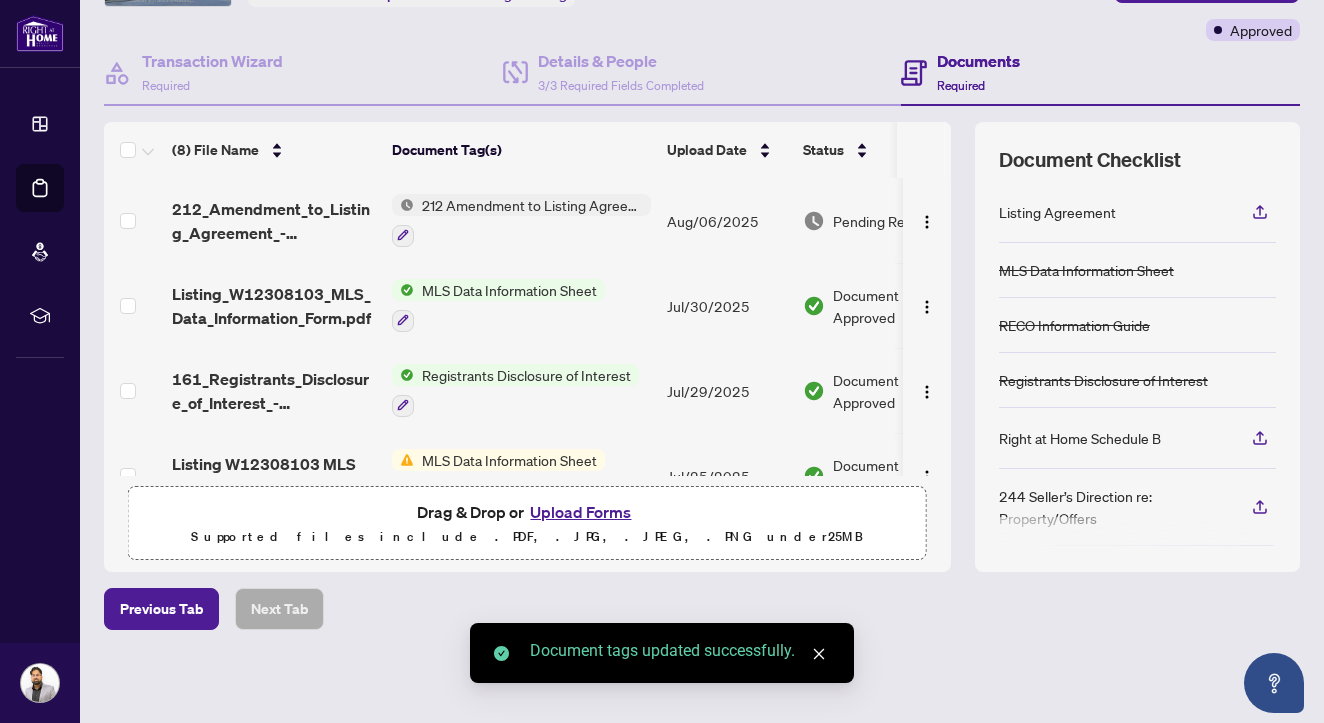 scroll, scrollTop: -3, scrollLeft: 0, axis: vertical 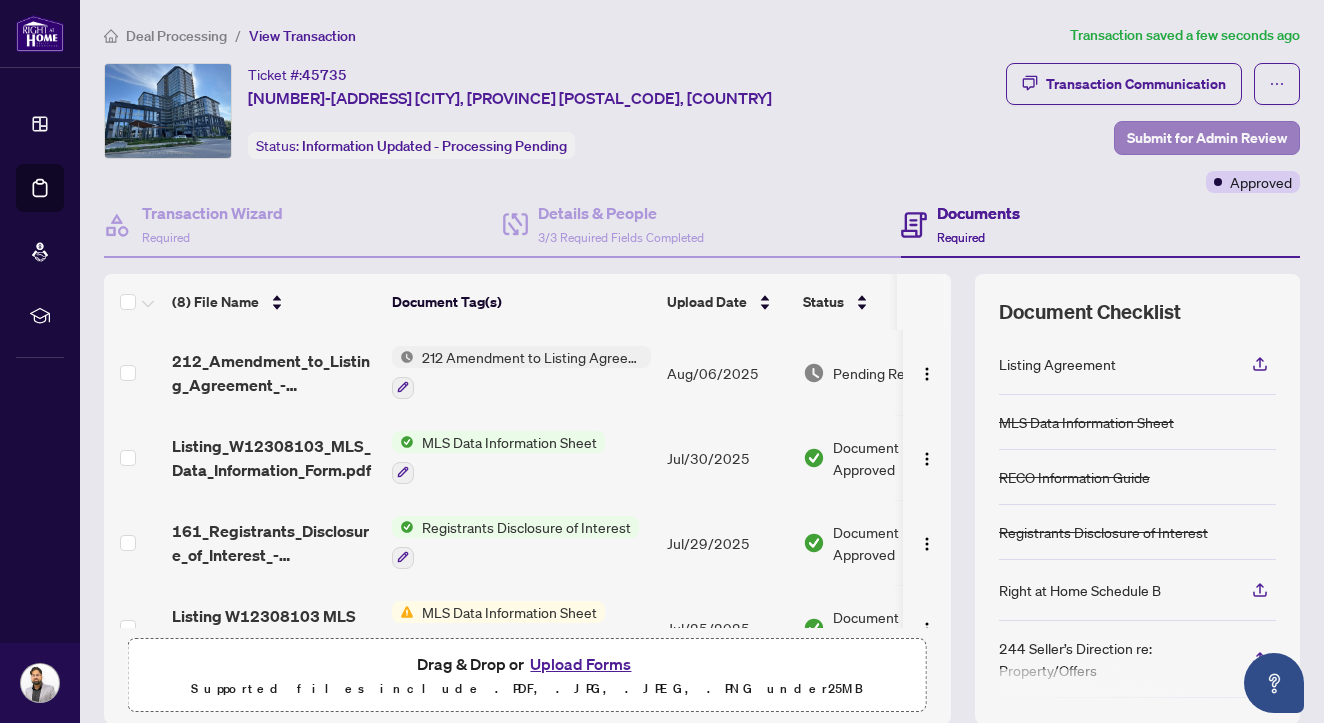 click on "Submit for Admin Review" at bounding box center [1207, 138] 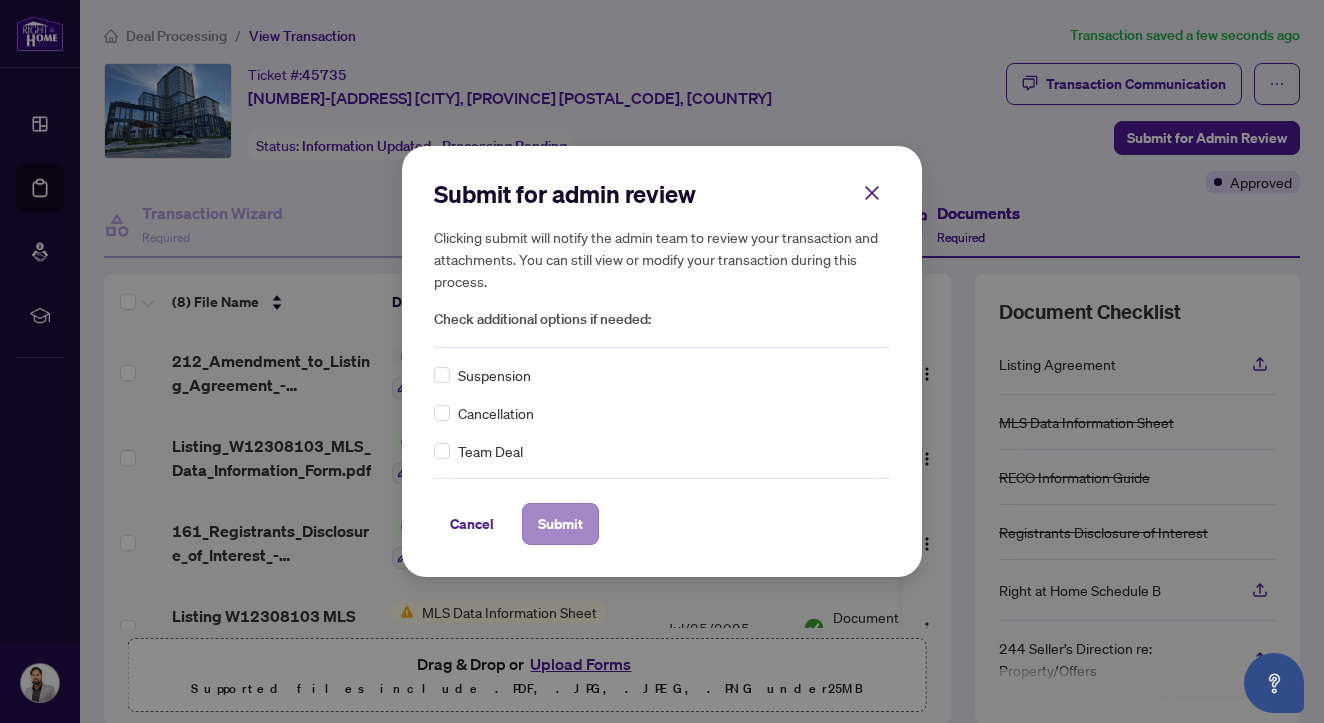 click on "Submit" at bounding box center (560, 524) 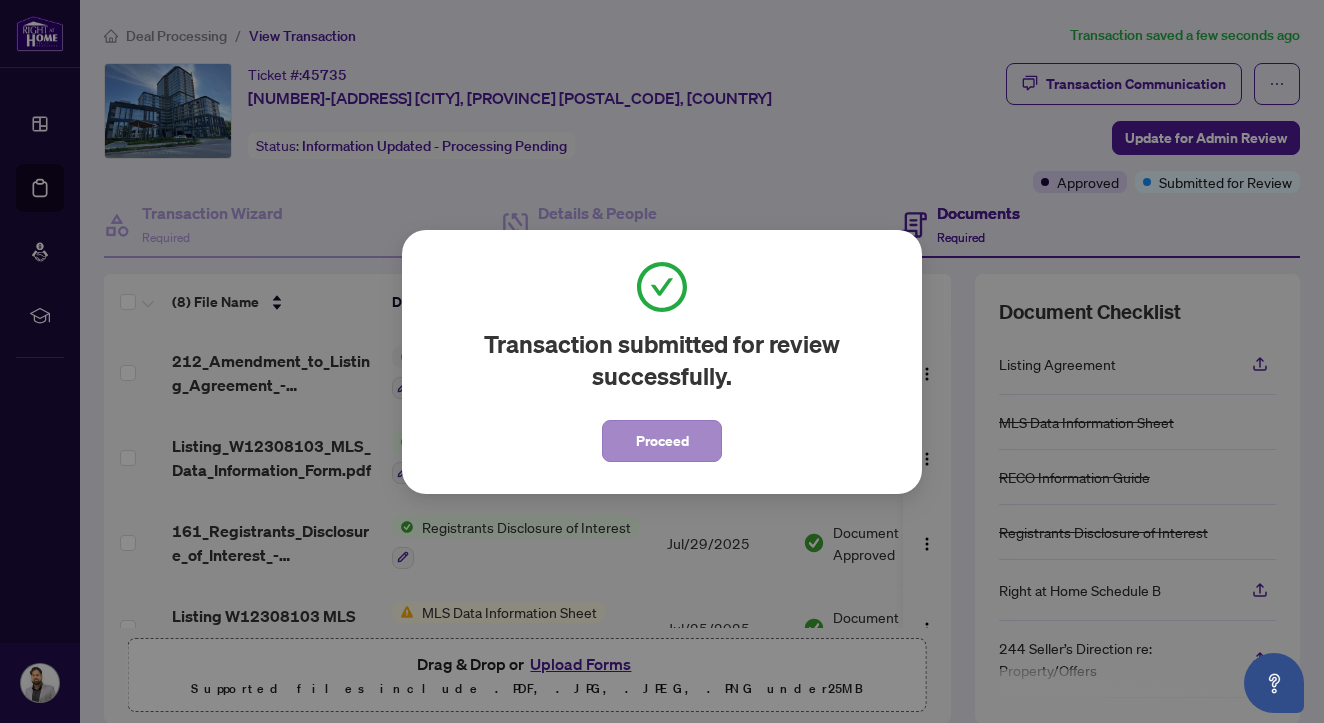 click on "Proceed" at bounding box center (662, 441) 